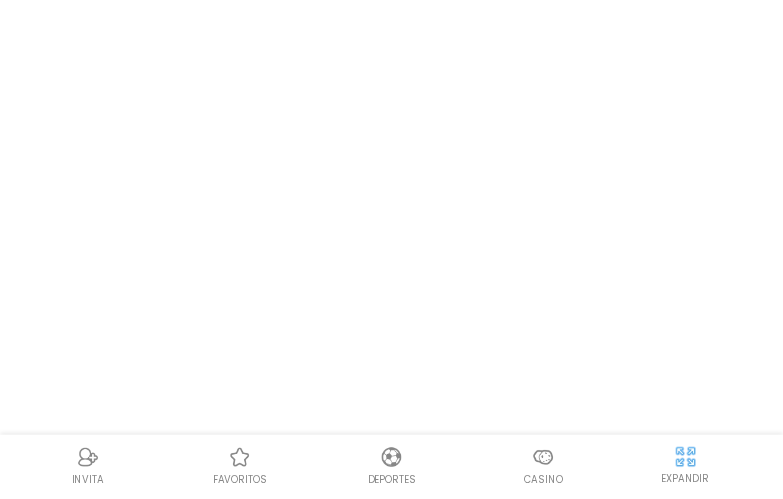 scroll, scrollTop: 0, scrollLeft: 0, axis: both 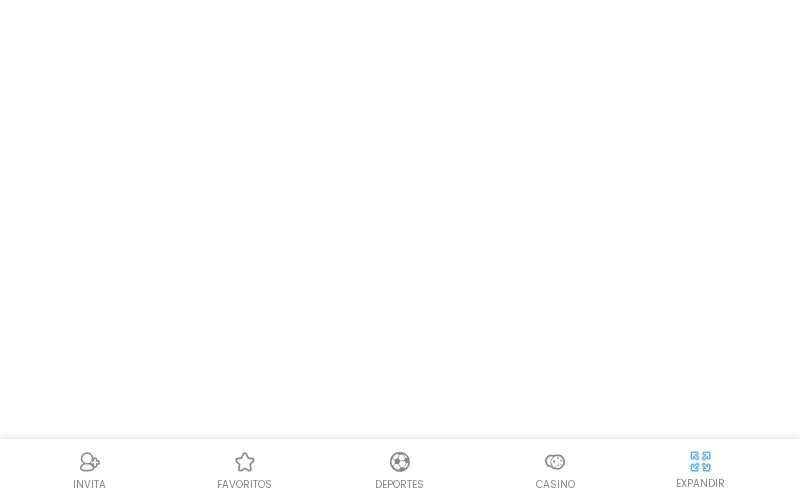 click on "Acceso Regístrate CREAR CUENTA YA Aplican términos y condiciones JUEGA SLOTS CON MI BONO Empieza la DIVERSIÓN en solo 4 pasos 1 Regístrate Crea tu cuenta 2 KYC Verificar su cuenta en 5 minutos 3 Obtén tu bono y juega ¡Y obtén acceso a todos los bonos! 4 Deposita y juega más ¡No dejes que la diversión termine y duplica tu primer depósito! SLOTS Cientos de juegos de slots para jugar y ganar. SEE MORE CATEGORÍAS DE CASINOS Oportunidades infinitas para divertirse y ganar. INICIO NUEVO JACKPOTS CARTAS BINGO OTROS JUEGA SLOTS CON MI BONO JUEGA SLOTS CON MI BONO Promociones y Bonificaciones Recibe increíbles bonos de bienvenida, giros gratis o dinero extra gracias a nuestras promociones. más promociones > JUEGA SLOTS CON MI BONO INVITA favoritos Deportes Casino EXPANDIR" at bounding box center [400, 249] 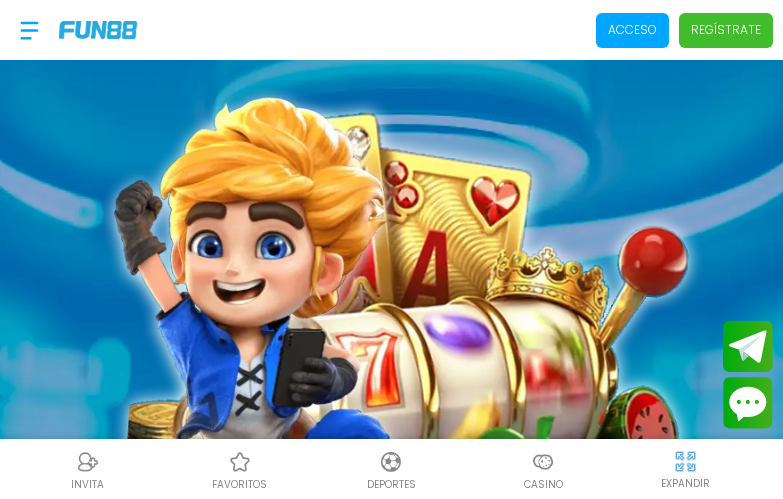 click on "Regístrate" at bounding box center [726, 30] 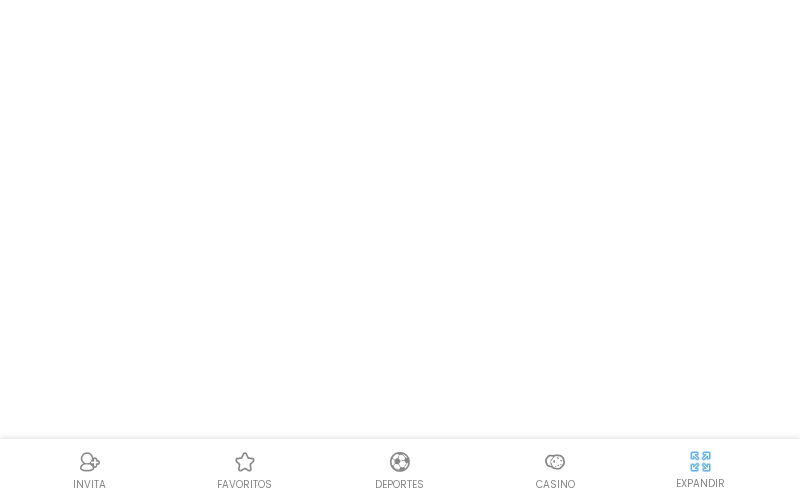 drag, startPoint x: 710, startPoint y: 32, endPoint x: 505, endPoint y: 245, distance: 295.62476 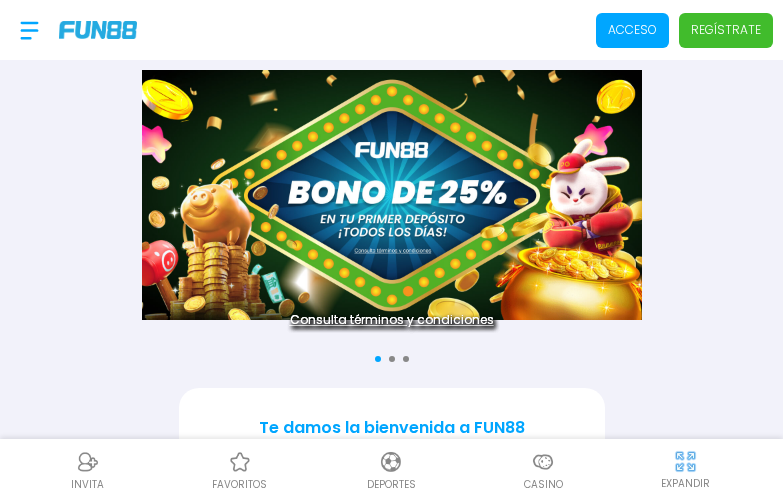 scroll, scrollTop: 0, scrollLeft: 0, axis: both 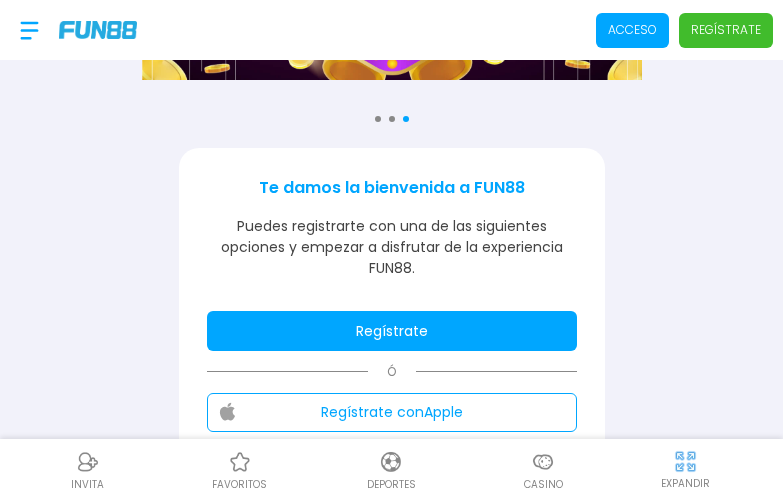 click on "Regístrate" at bounding box center [392, 331] 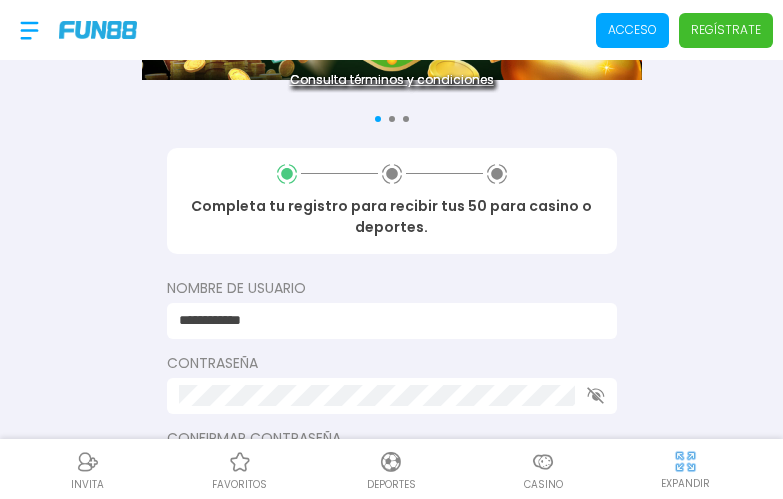 click on "**********" at bounding box center [386, 320] 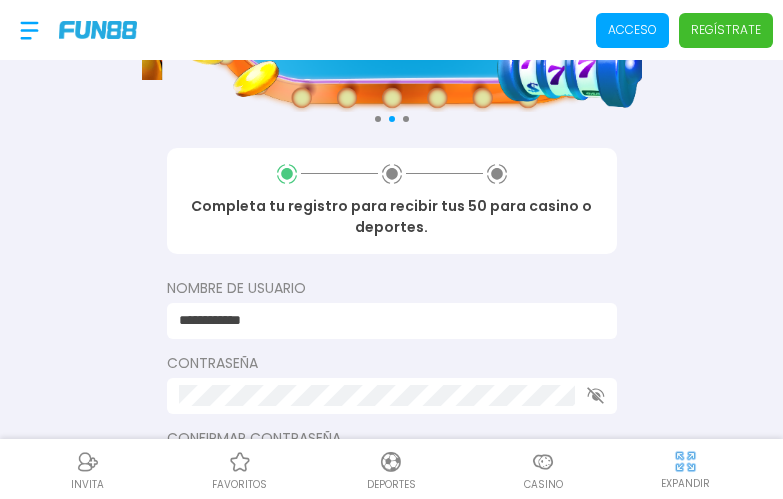 click on "**********" at bounding box center (391, 244) 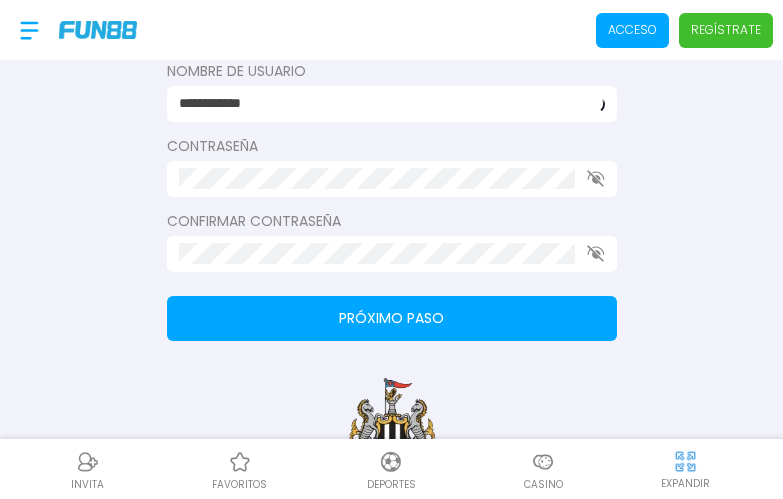 scroll, scrollTop: 480, scrollLeft: 0, axis: vertical 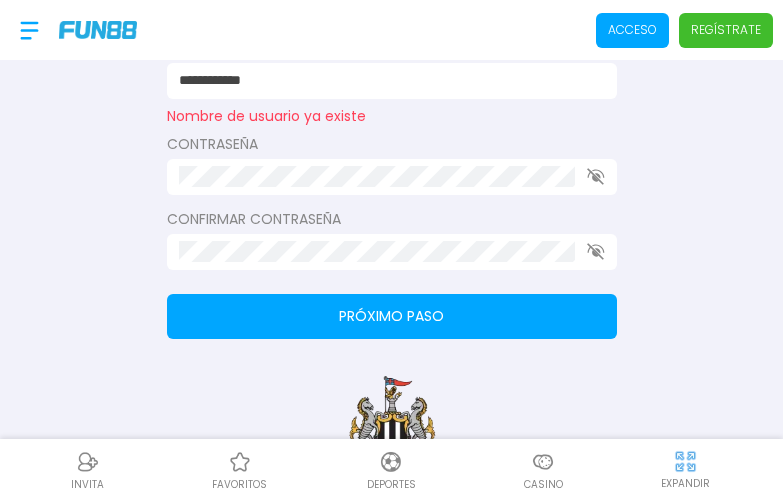 click 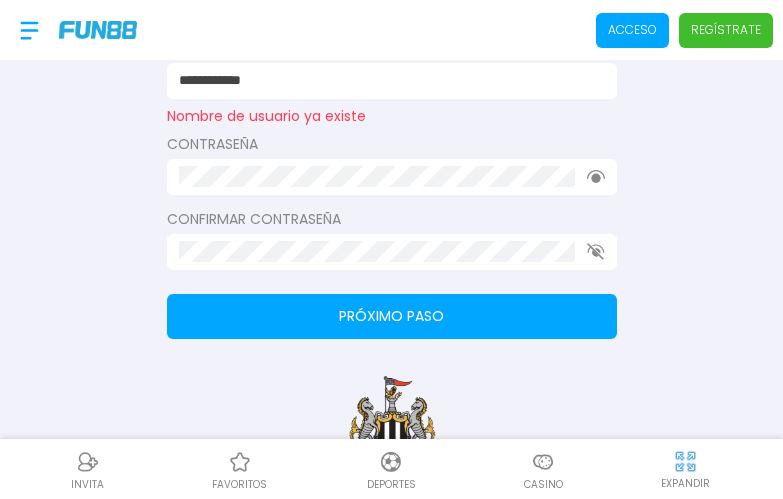 click 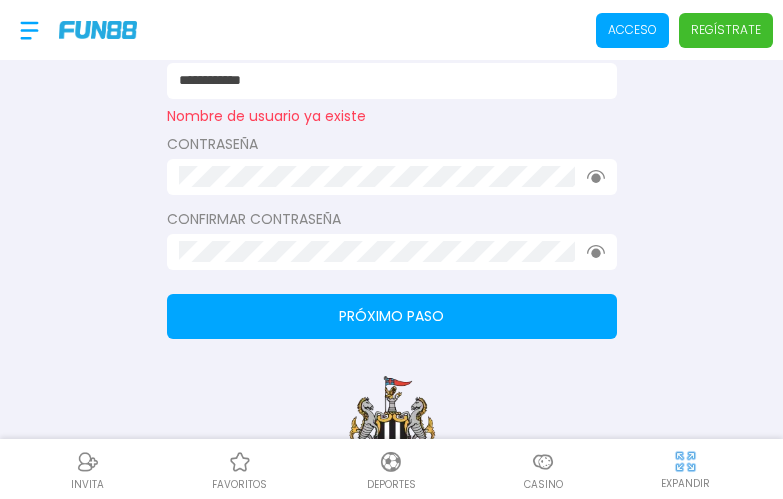 click on "**********" at bounding box center [386, 80] 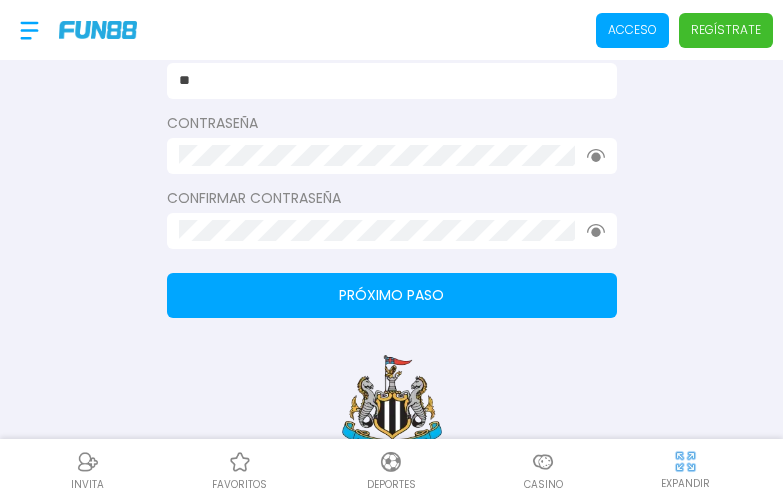 type on "*" 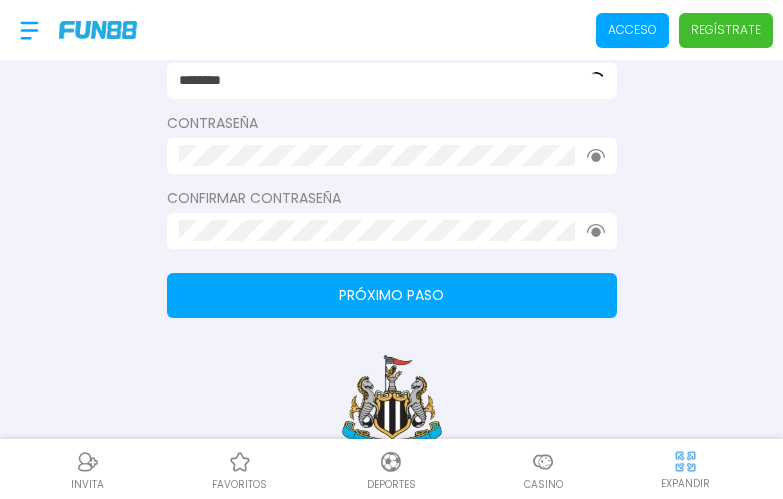click at bounding box center [392, 231] 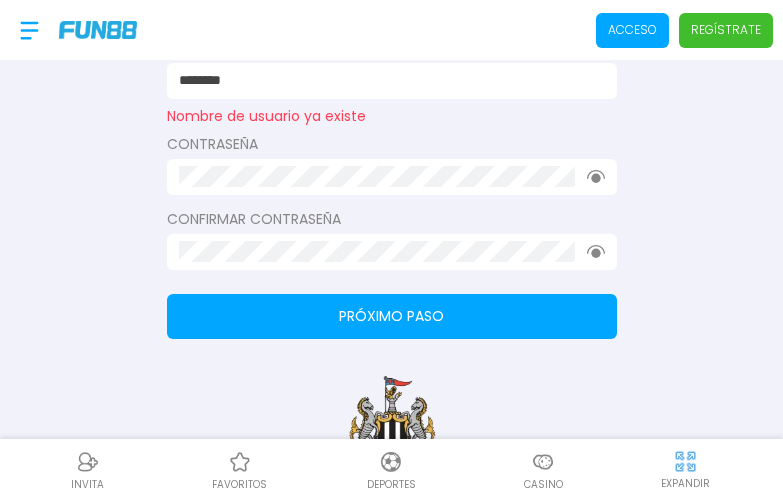 click on "********" at bounding box center (392, 81) 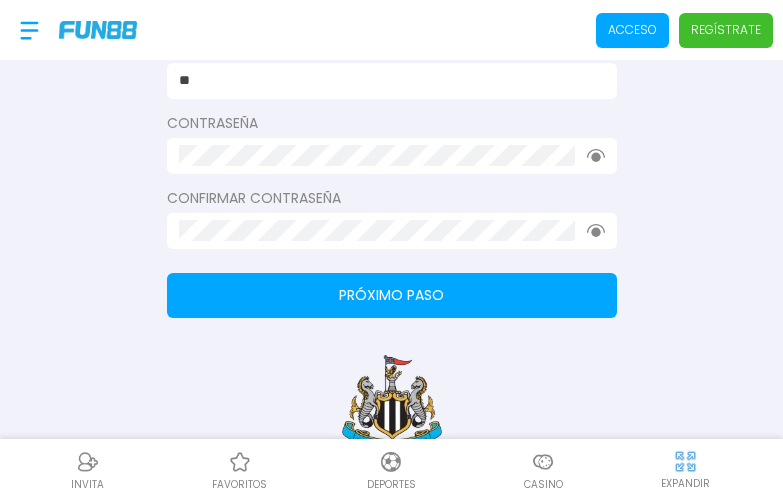 type on "*" 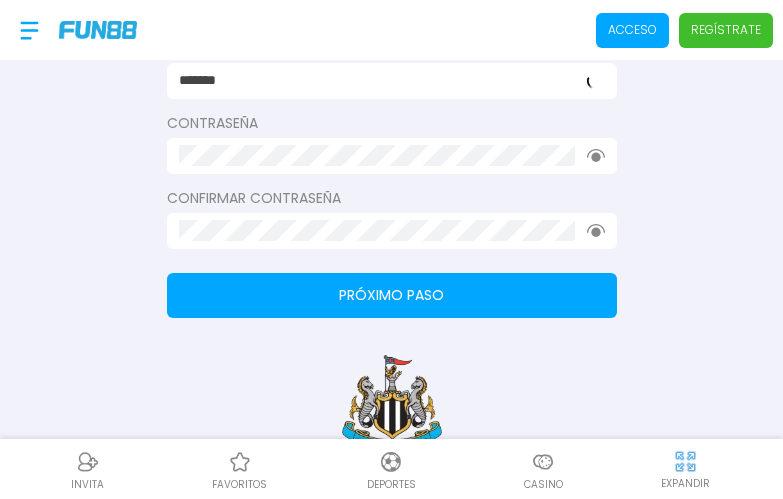 click on "Próximo paso" at bounding box center [392, 295] 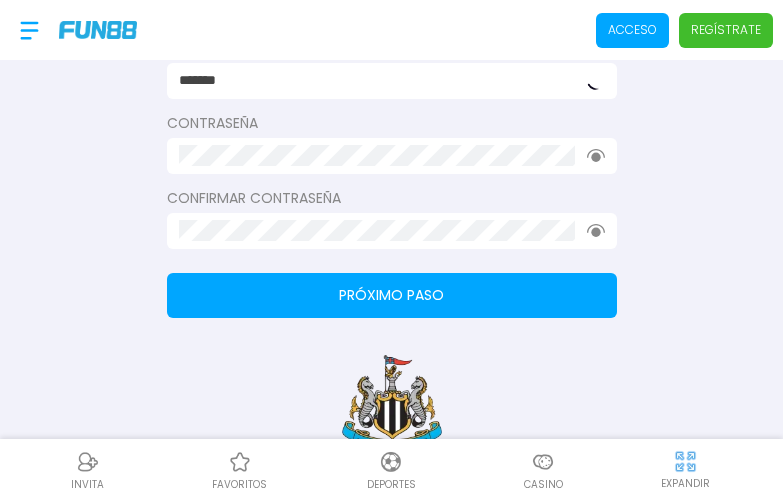 click on "Próximo paso" at bounding box center (392, 295) 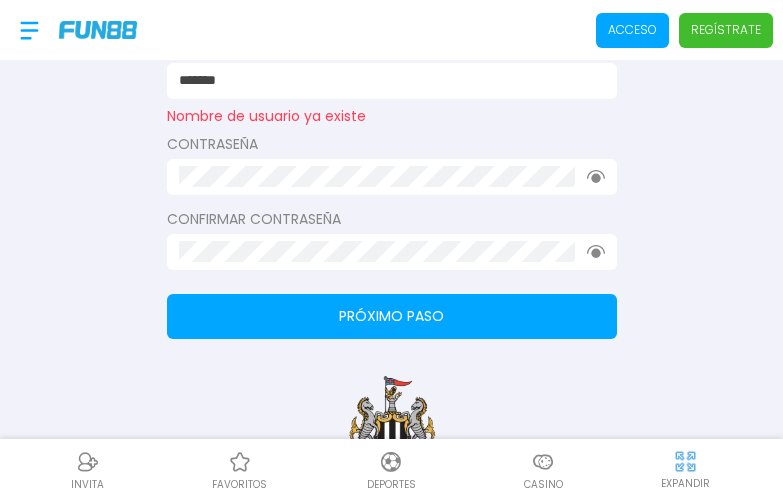 click on "*******" at bounding box center [386, 80] 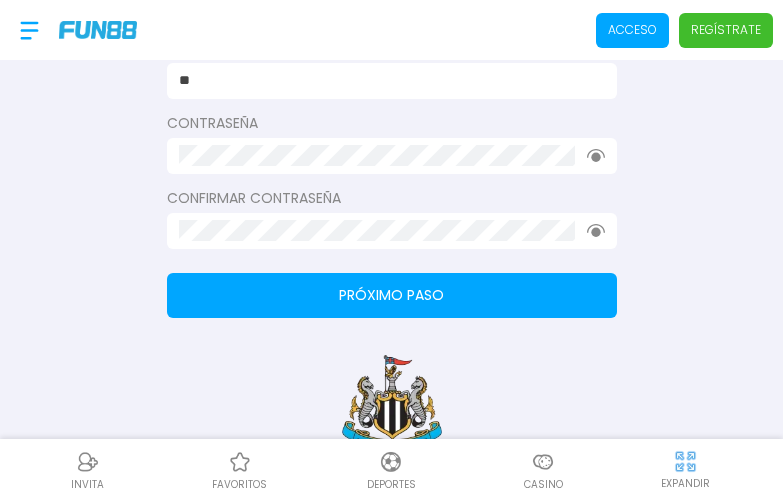 type on "*" 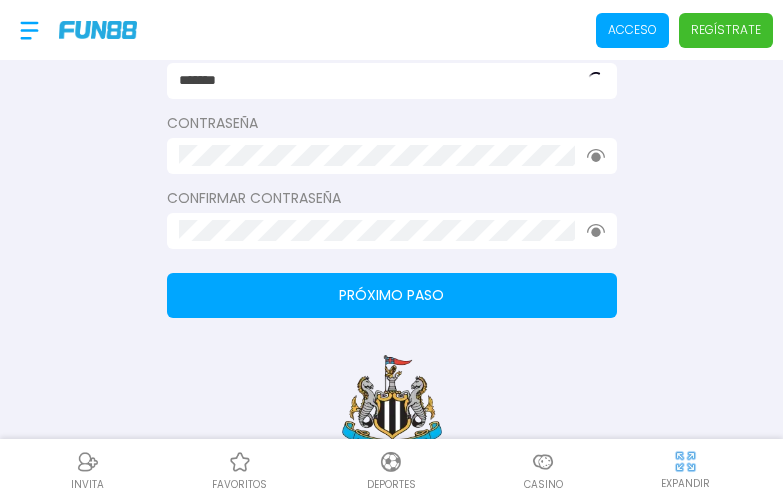 click on "Próximo paso" at bounding box center (392, 295) 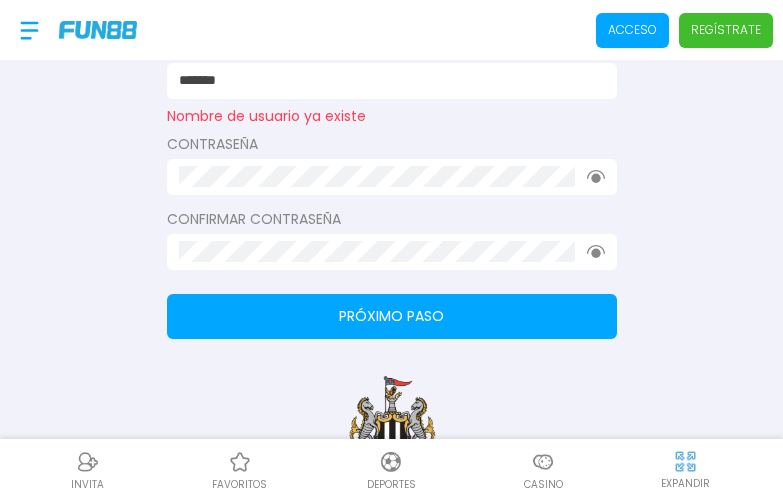 click on "*******" at bounding box center [386, 80] 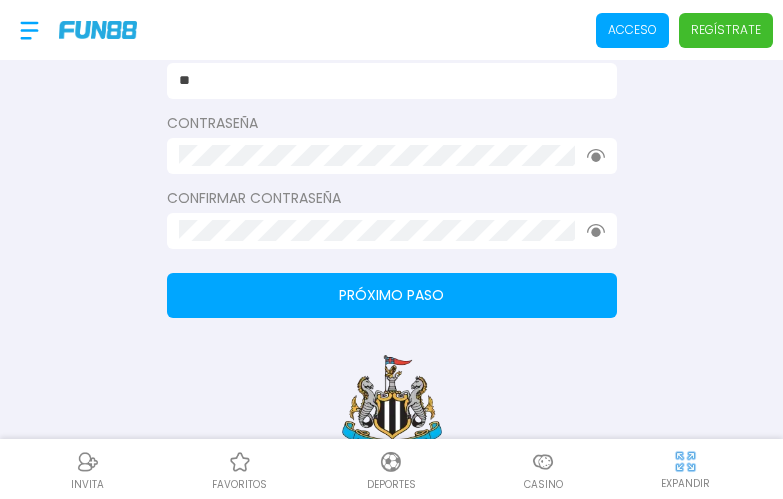 type on "*" 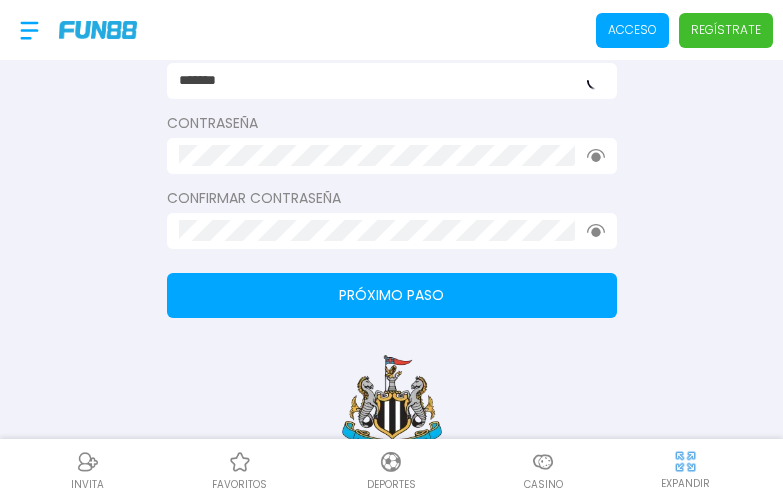 click on "Próximo paso" at bounding box center (392, 295) 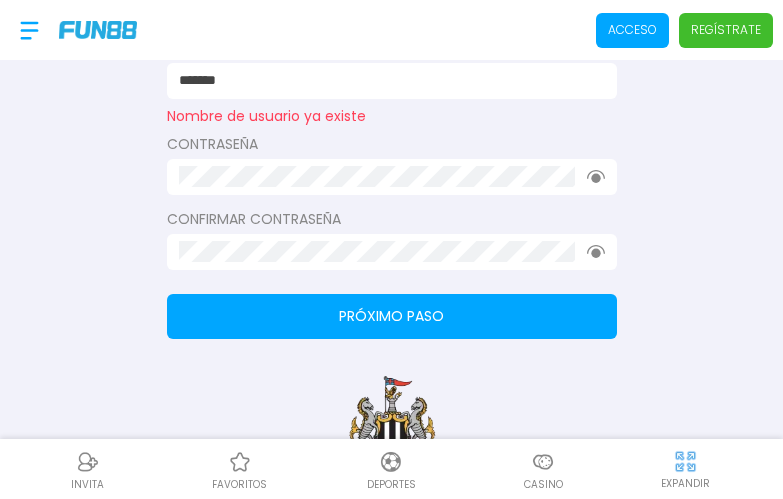 click on "*******" at bounding box center (392, 81) 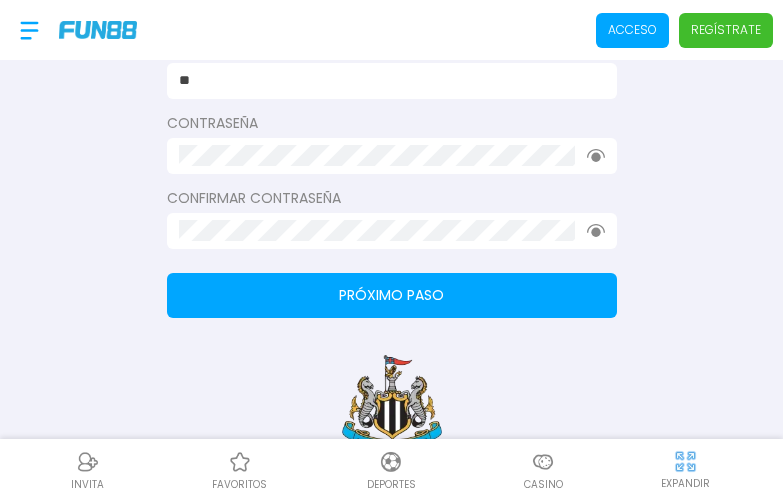 type on "*" 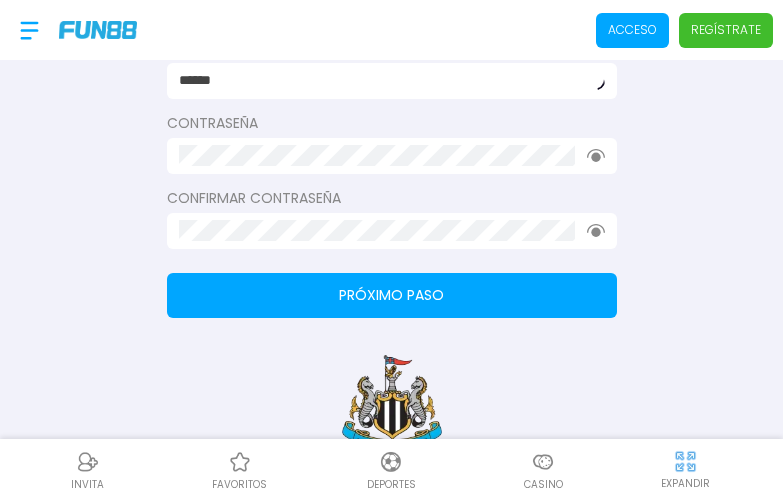 click on "Próximo paso" at bounding box center (392, 295) 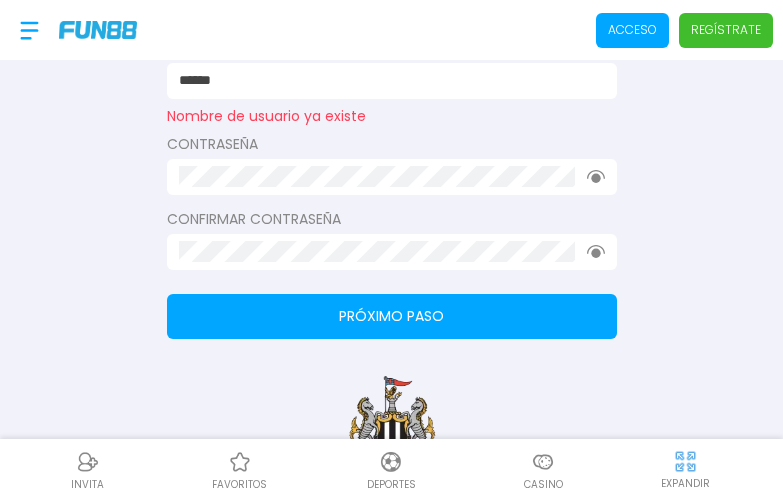 click on "******" at bounding box center [386, 80] 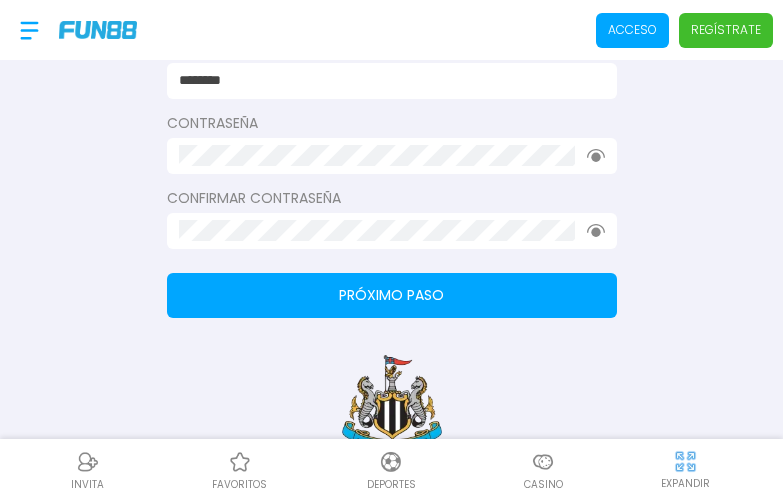 type on "********" 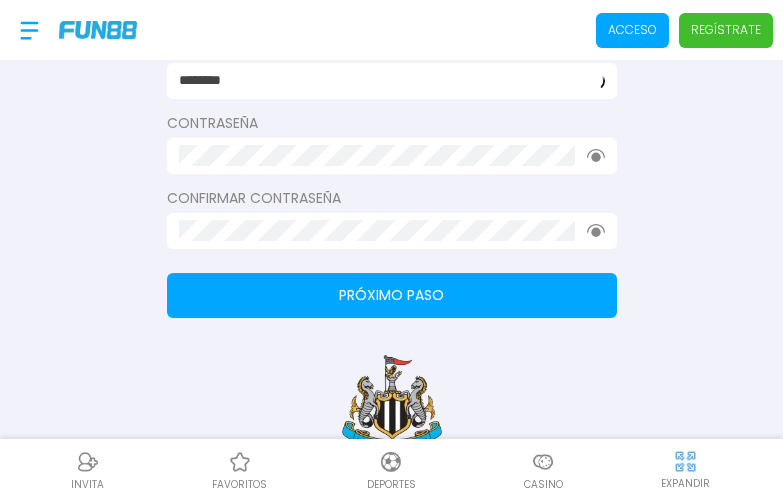 drag, startPoint x: 355, startPoint y: 324, endPoint x: 355, endPoint y: 311, distance: 13 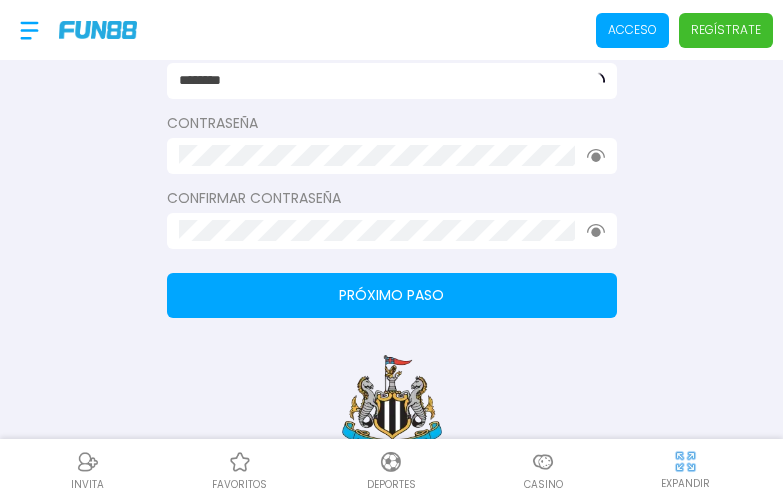 click on "Consulta términos y condiciones Consulta términos y condiciones Consulta términos y condiciones Completa tu registro para recibir tus 50 para casino o deportes. Nombre de usuario ******** Contraseña Confirmar contraseña Próximo paso Newcastle United FC" at bounding box center (391, 4) 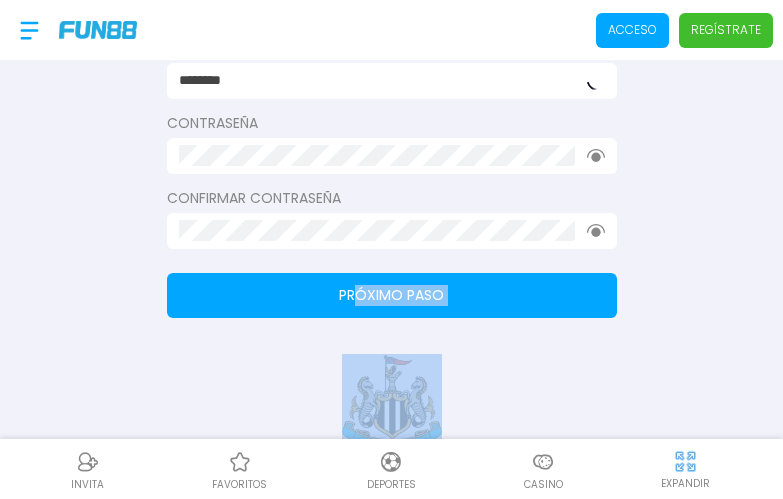 click on "Próximo paso" at bounding box center [392, 295] 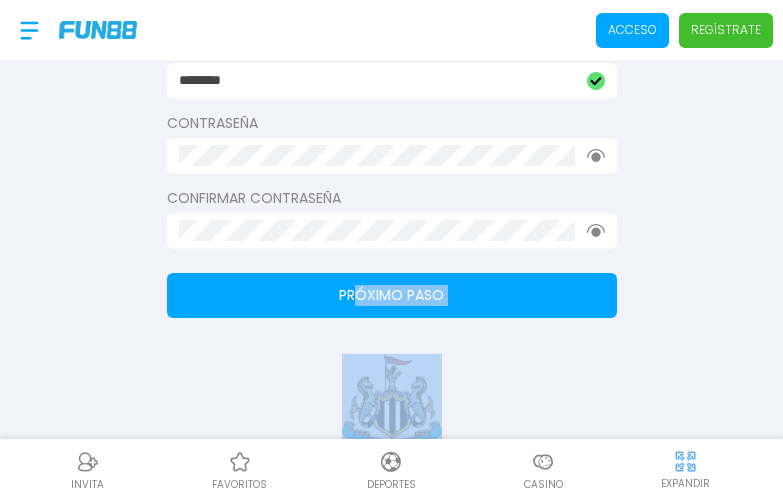 click on "Próximo paso" at bounding box center (392, 295) 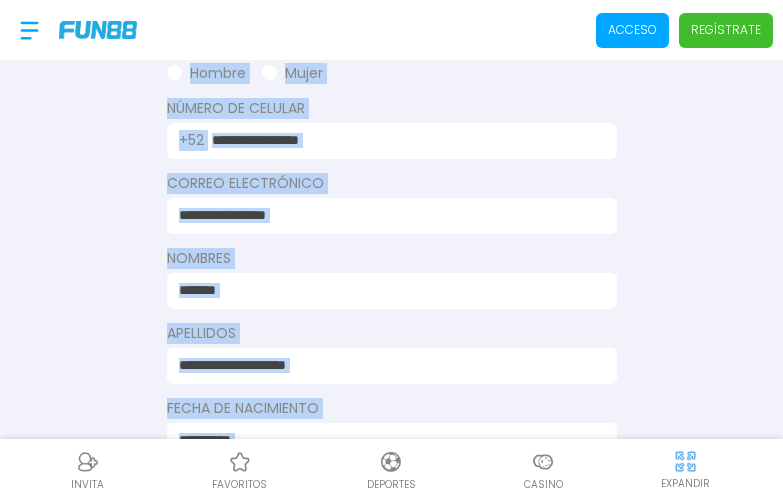 scroll, scrollTop: 917, scrollLeft: 0, axis: vertical 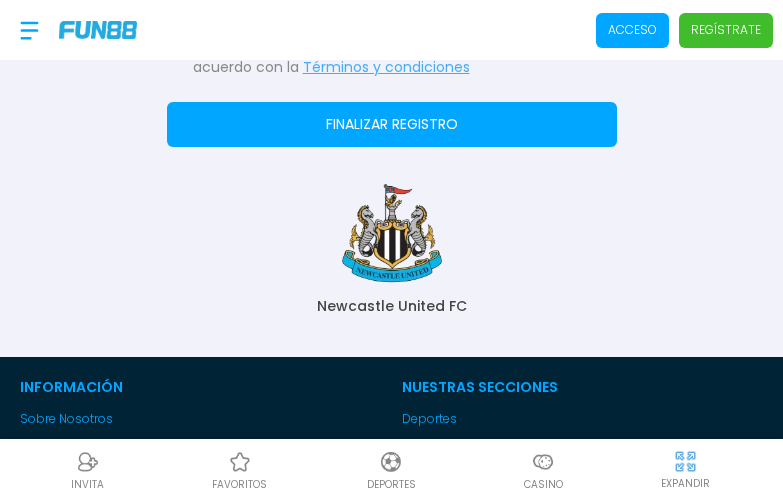 click on "Newcastle United FC" at bounding box center [391, 250] 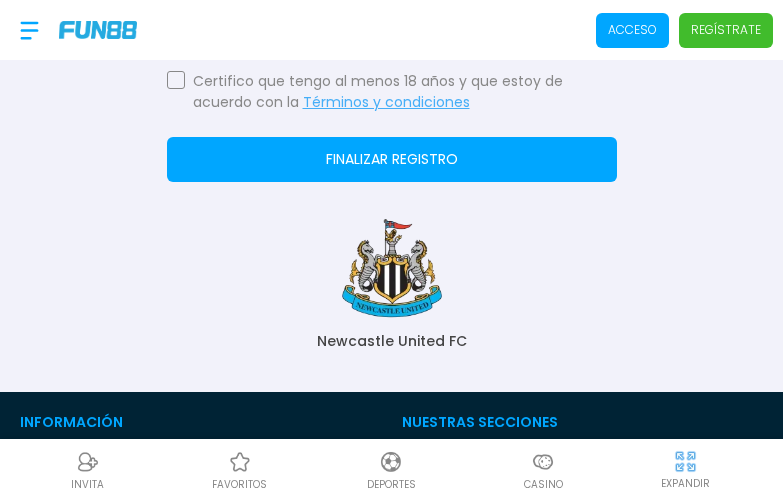 scroll, scrollTop: 952, scrollLeft: 0, axis: vertical 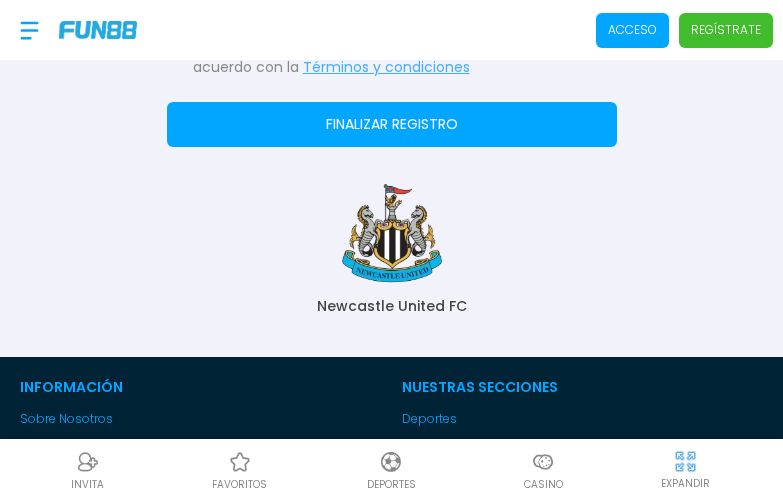 click on "Finalizar registro" at bounding box center (392, 124) 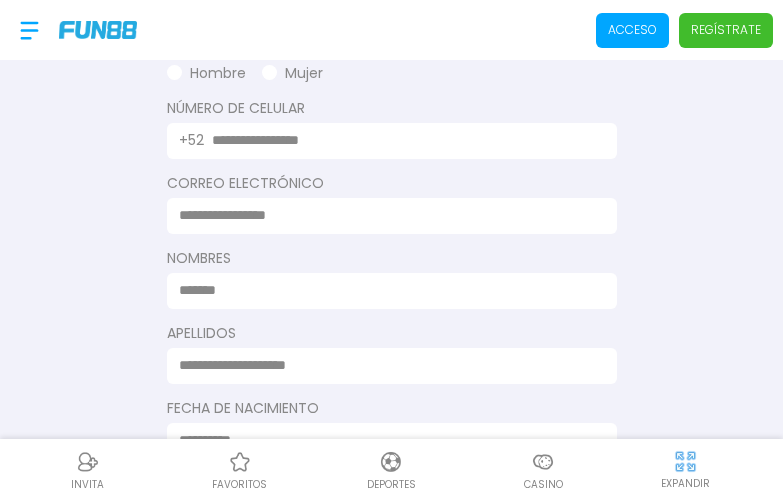 click at bounding box center (402, 140) 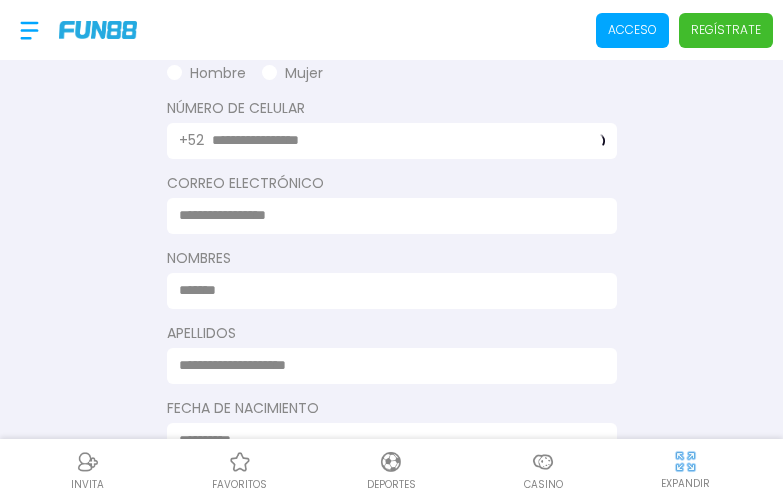 click at bounding box center [386, 215] 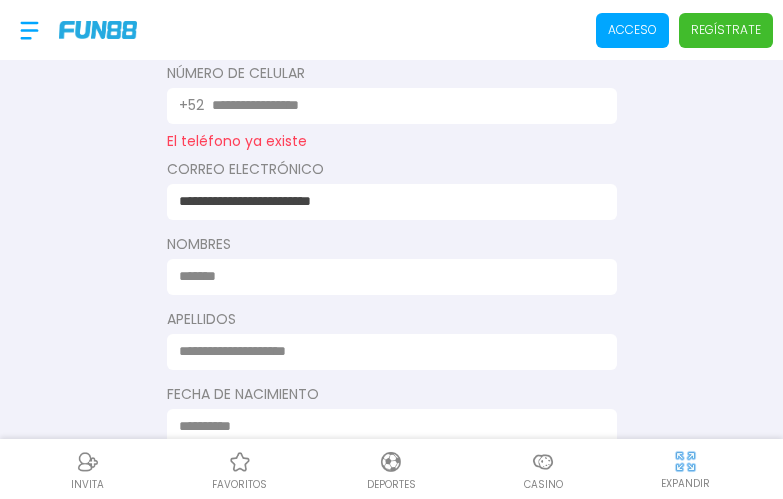 scroll, scrollTop: 480, scrollLeft: 0, axis: vertical 